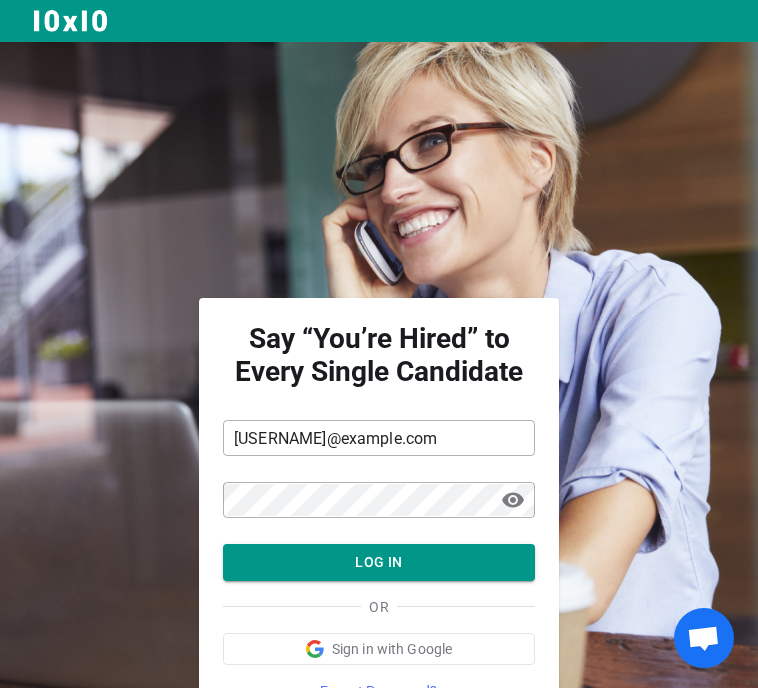 scroll, scrollTop: 0, scrollLeft: 0, axis: both 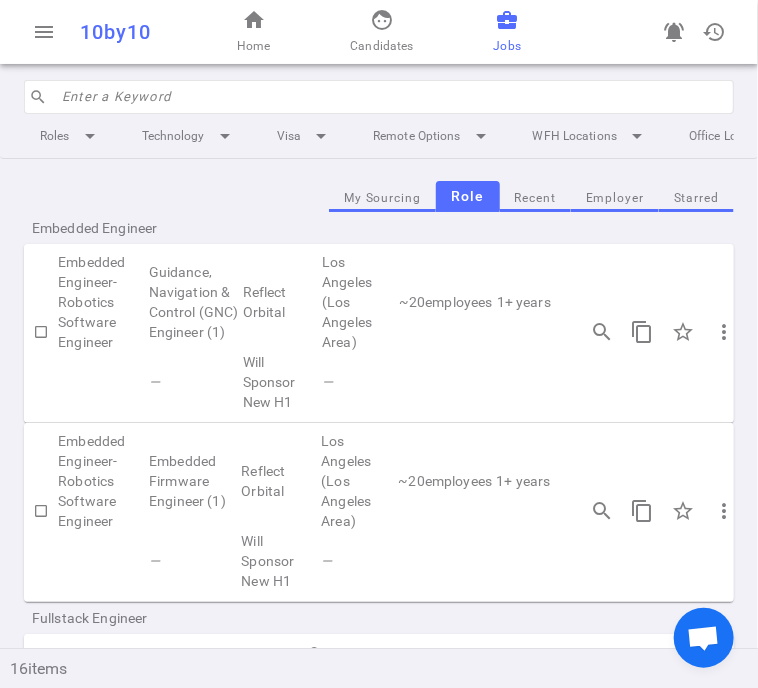 click at bounding box center (392, 97) 